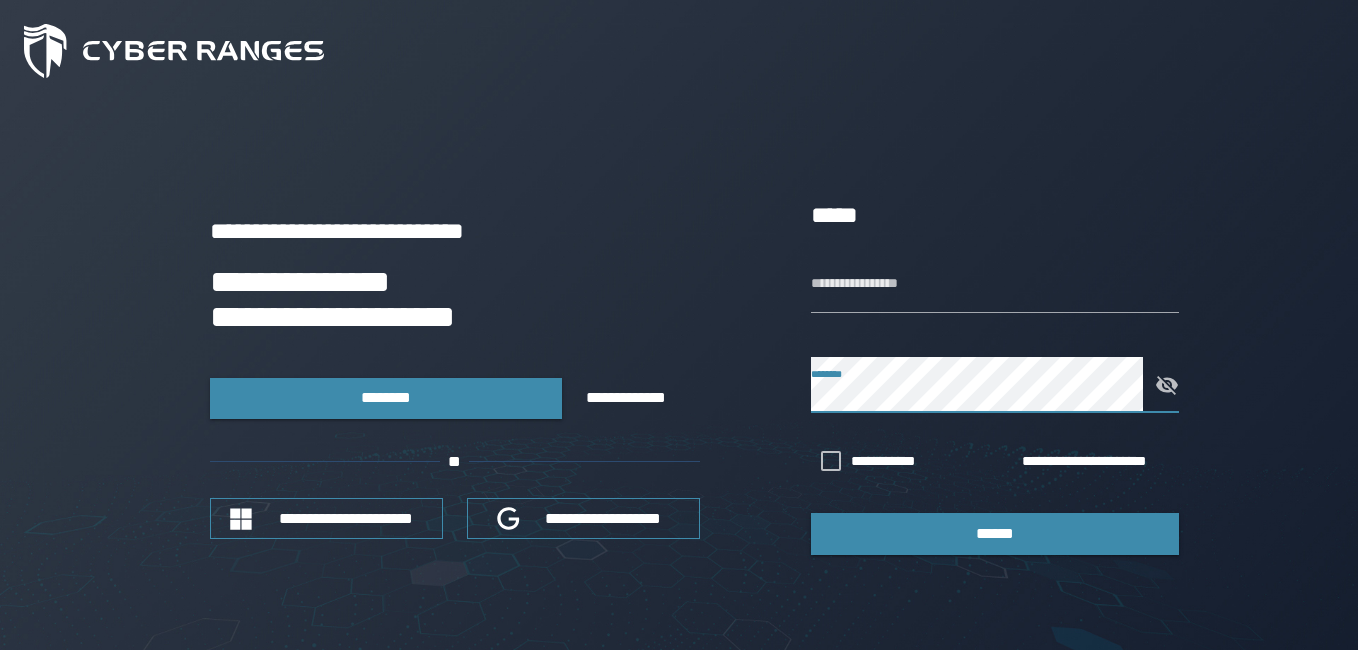 scroll, scrollTop: 0, scrollLeft: 0, axis: both 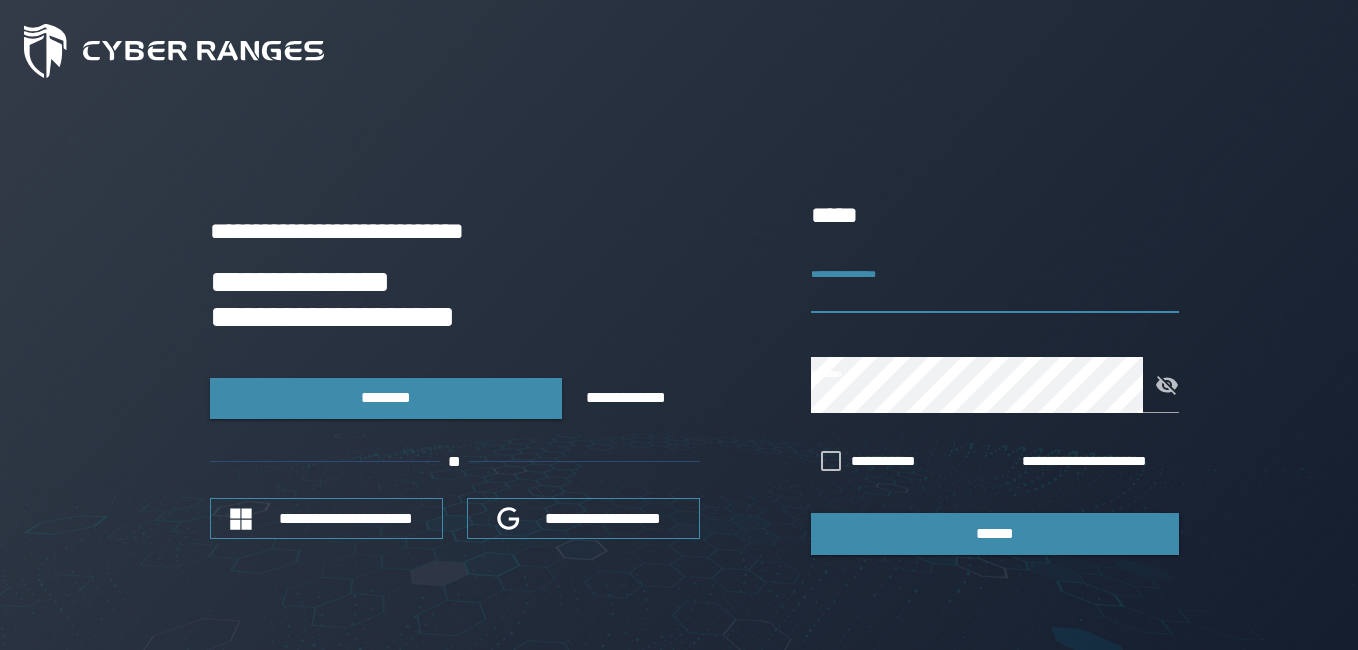 click on "**********" at bounding box center (995, 285) 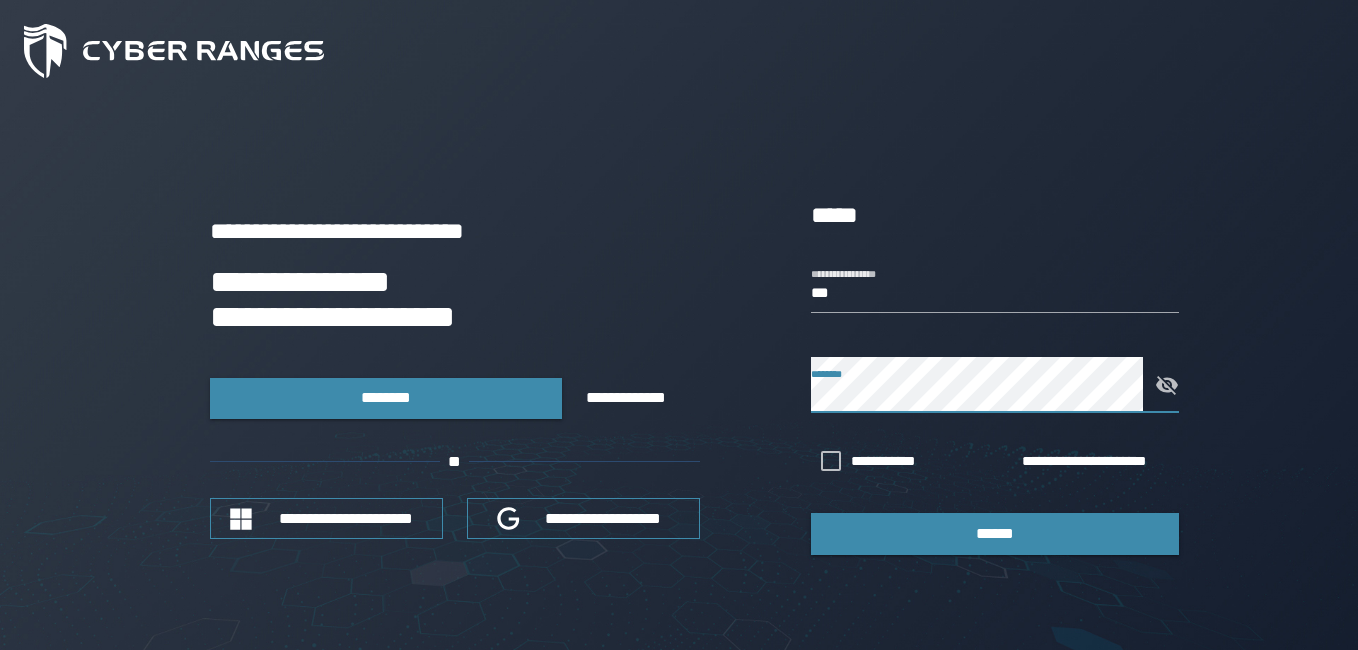 click 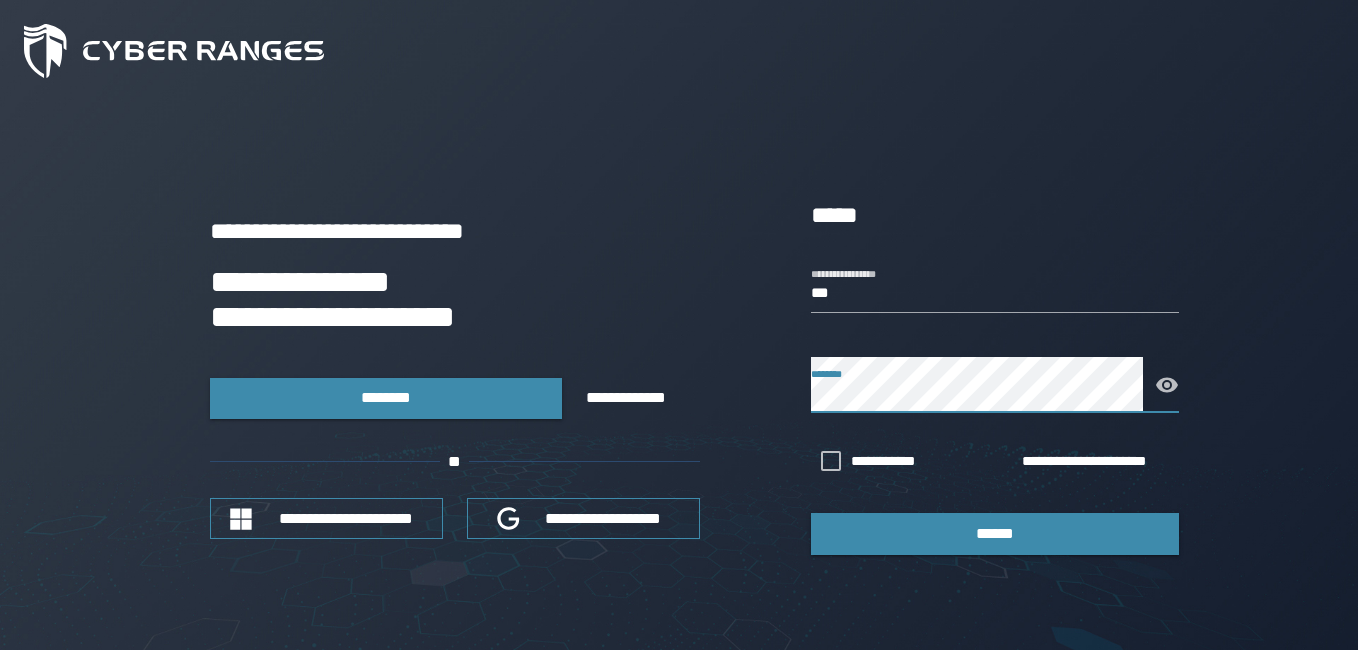click on "[FIRST] [LAST] [STREET] [CITY] [STATE] [ZIP] [COUNTRY] [PHONE] [EMAIL] [SSN] [DLN] [CC] [DOB] [AGE]" at bounding box center [679, 375] 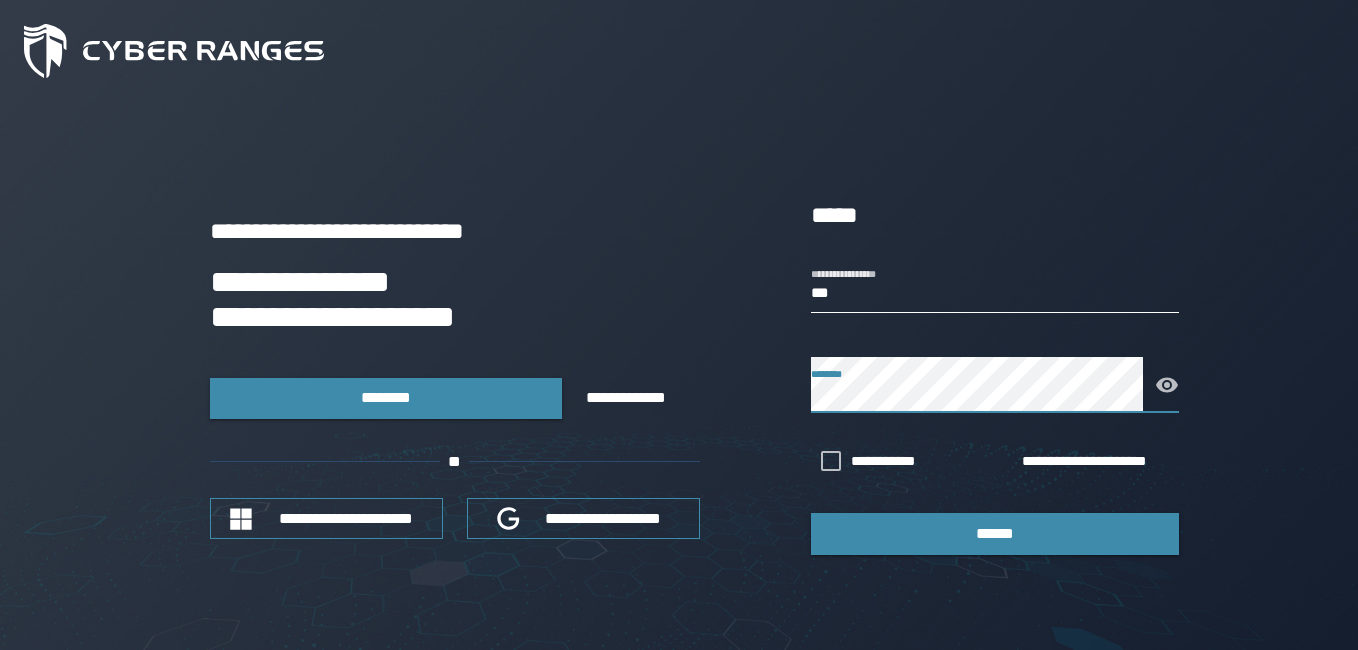 click on "***" at bounding box center (995, 285) 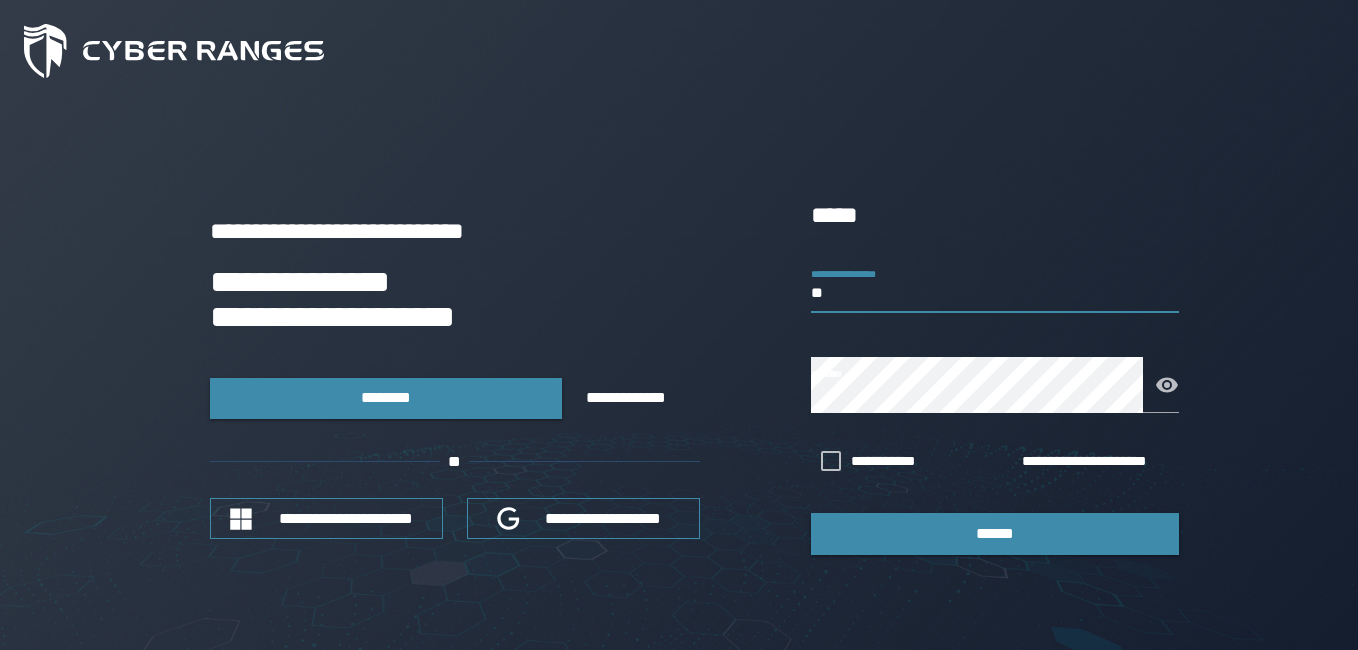 type on "*" 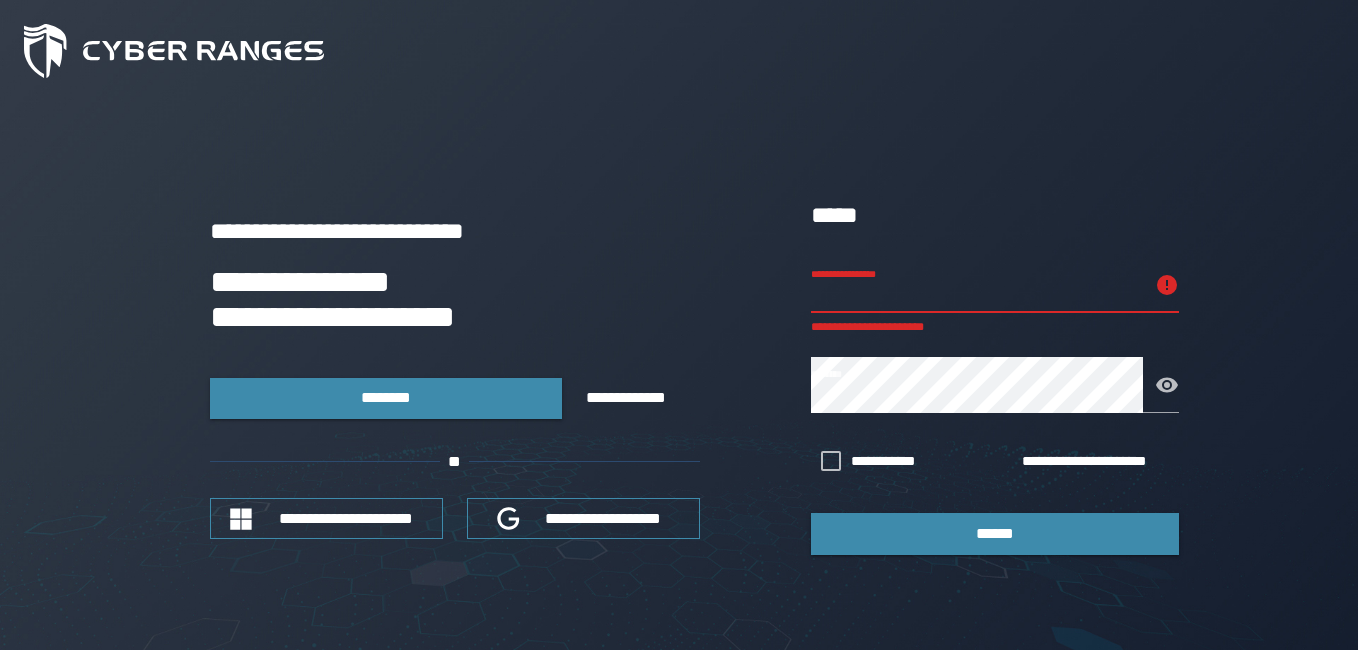 paste on "*********" 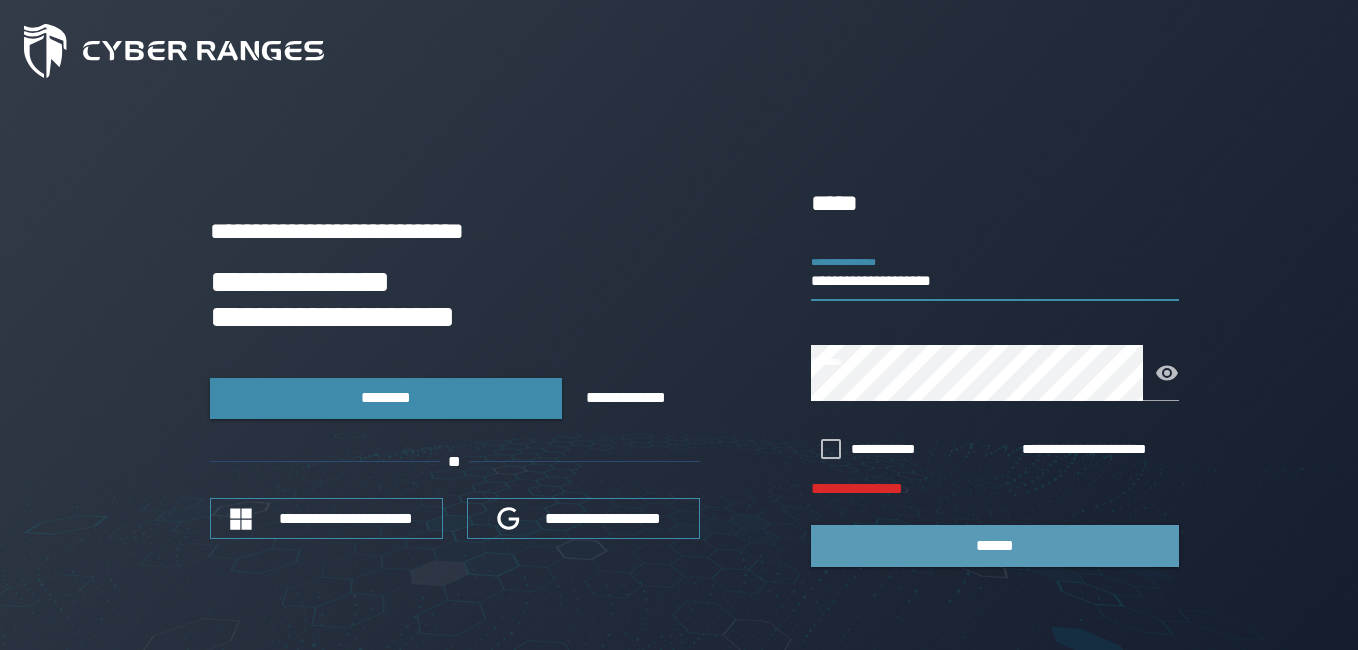 click on "******" at bounding box center (995, 545) 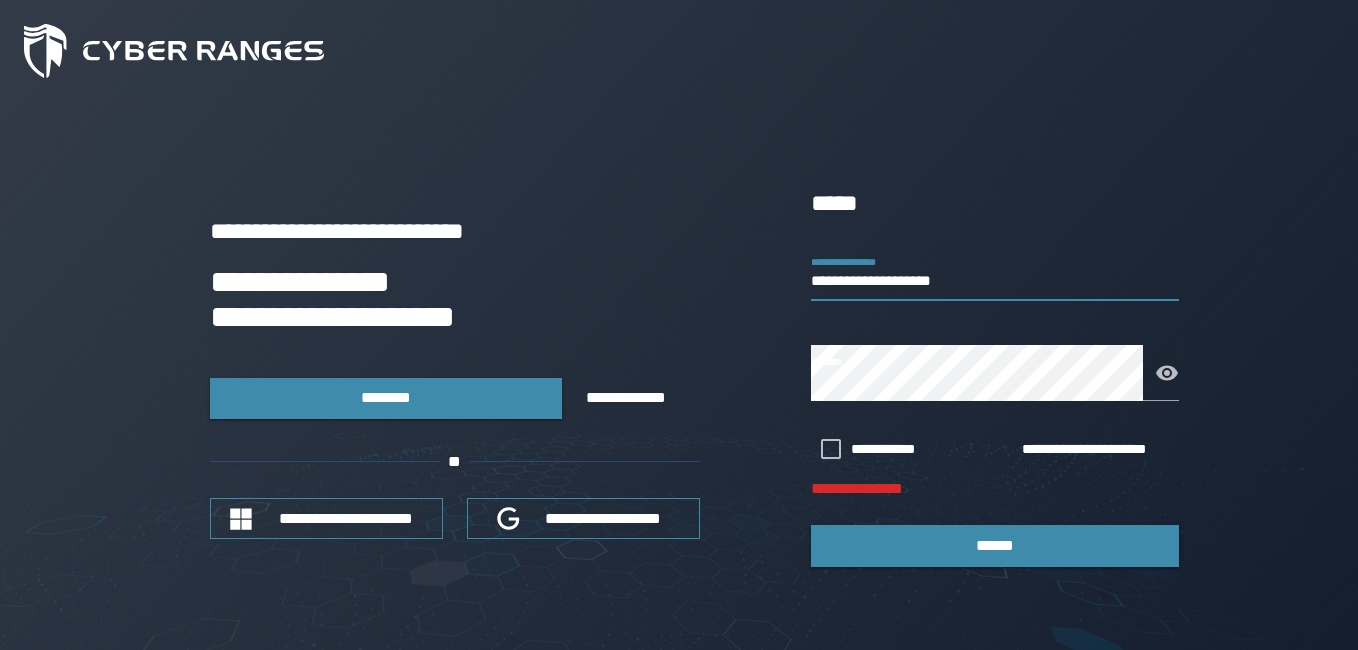 drag, startPoint x: 998, startPoint y: 282, endPoint x: 868, endPoint y: 268, distance: 130.75168 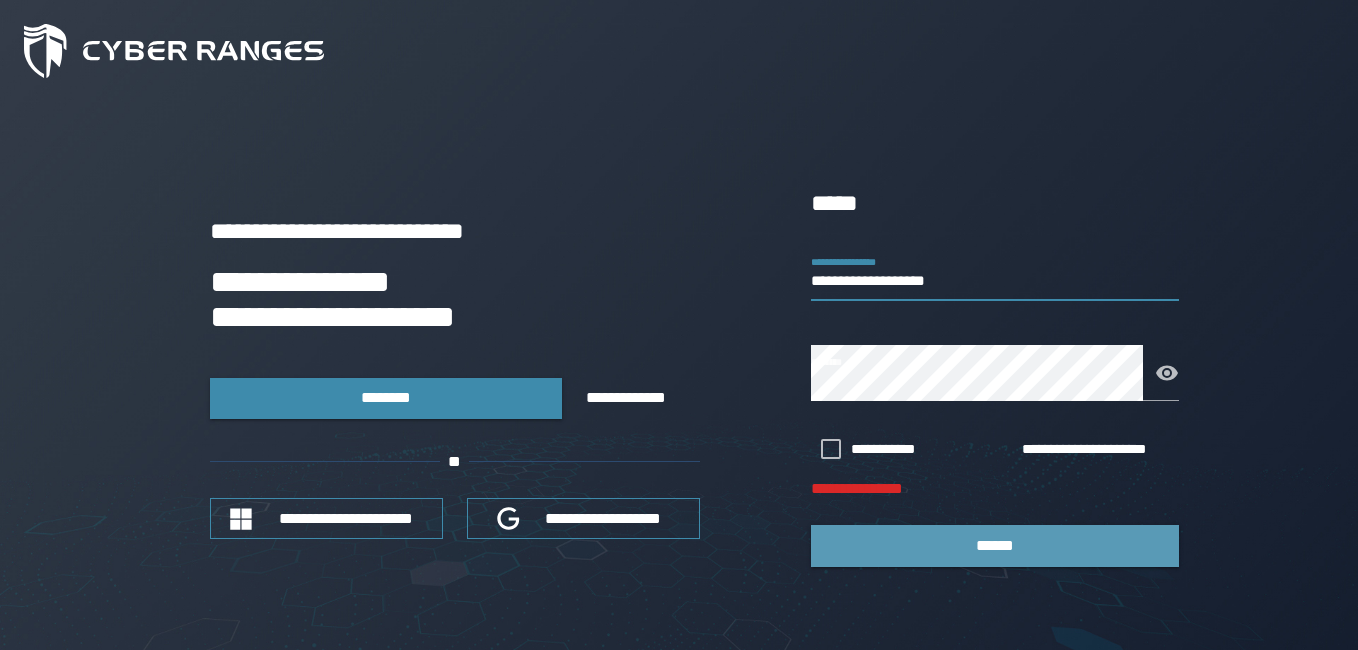click on "******" at bounding box center [995, 545] 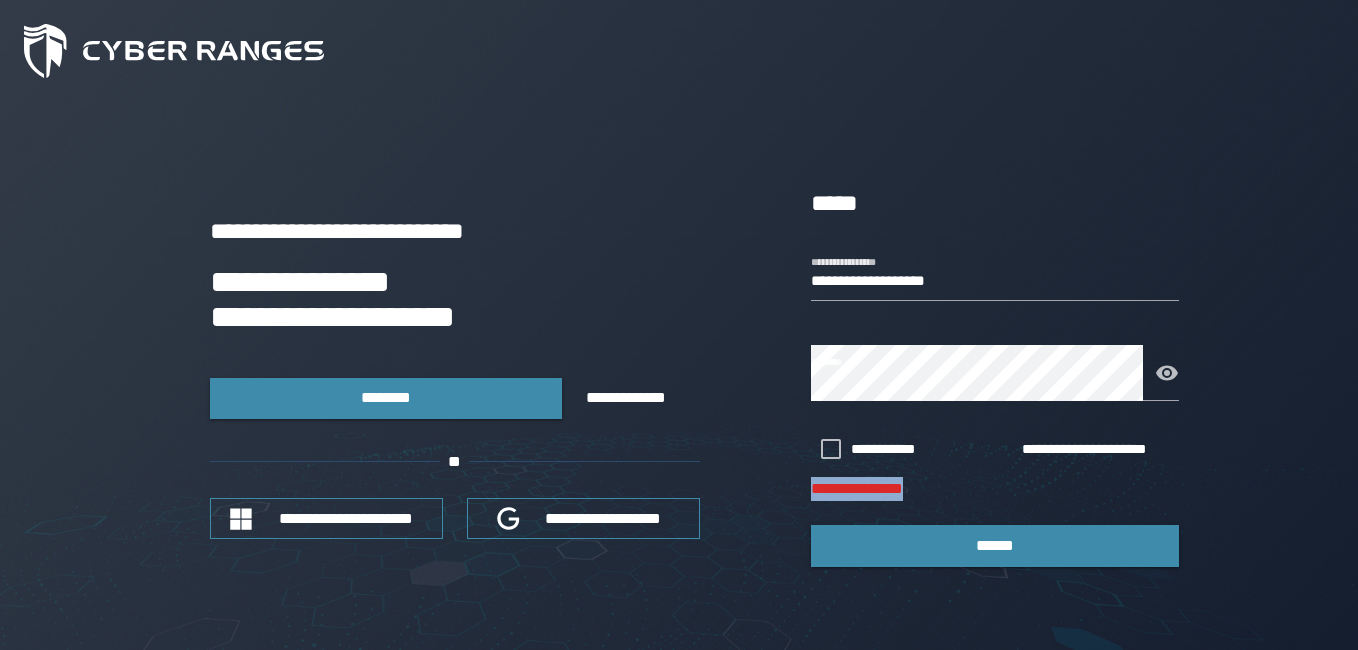 drag, startPoint x: 929, startPoint y: 497, endPoint x: 812, endPoint y: 475, distance: 119.05041 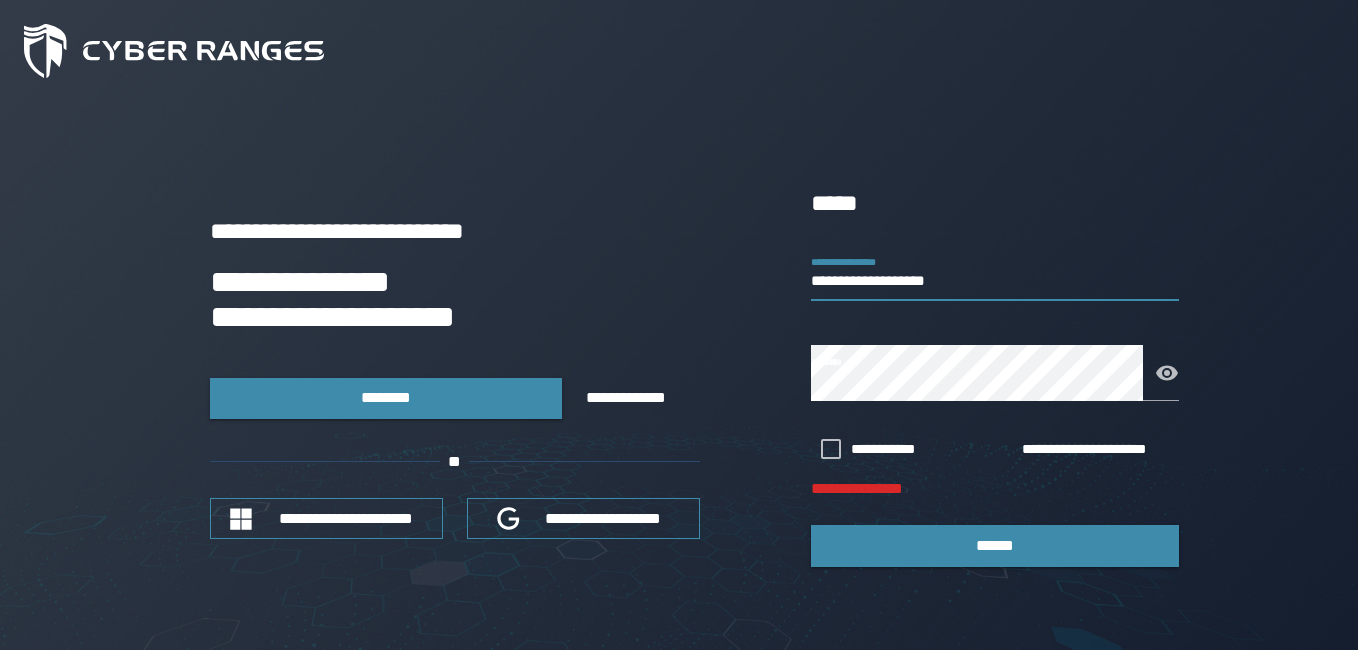 drag, startPoint x: 987, startPoint y: 285, endPoint x: 866, endPoint y: 282, distance: 121.037186 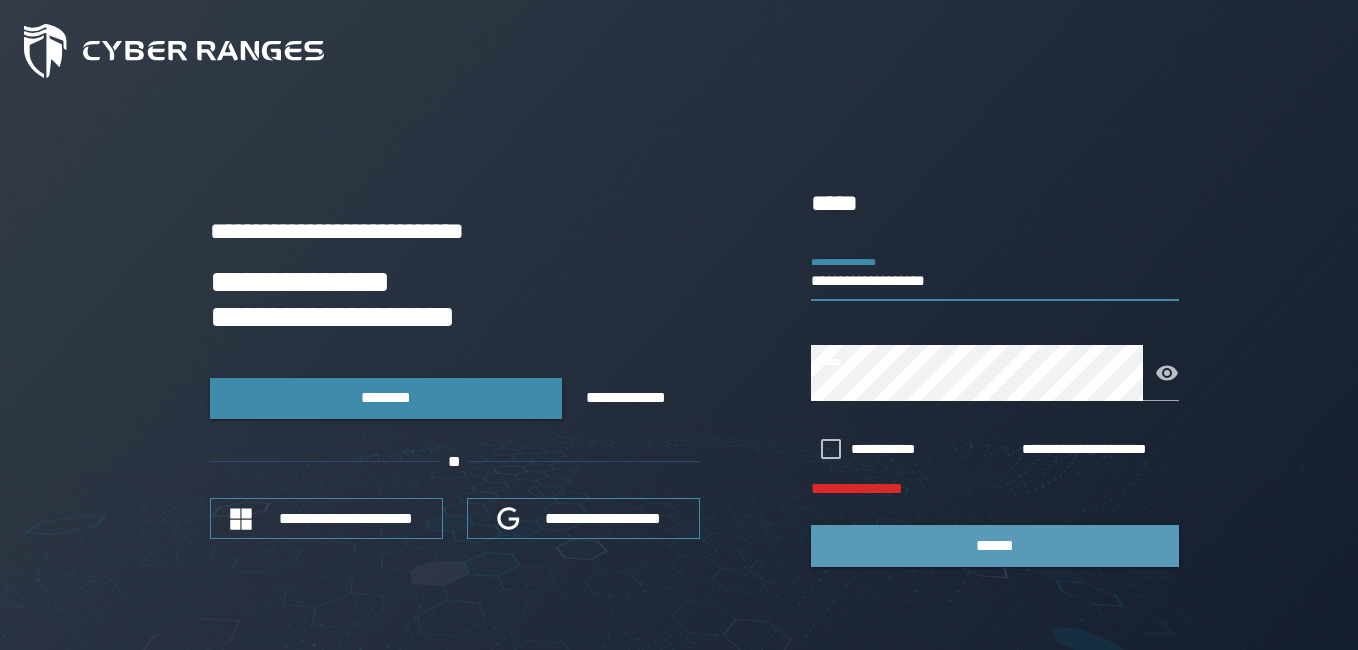 type on "**********" 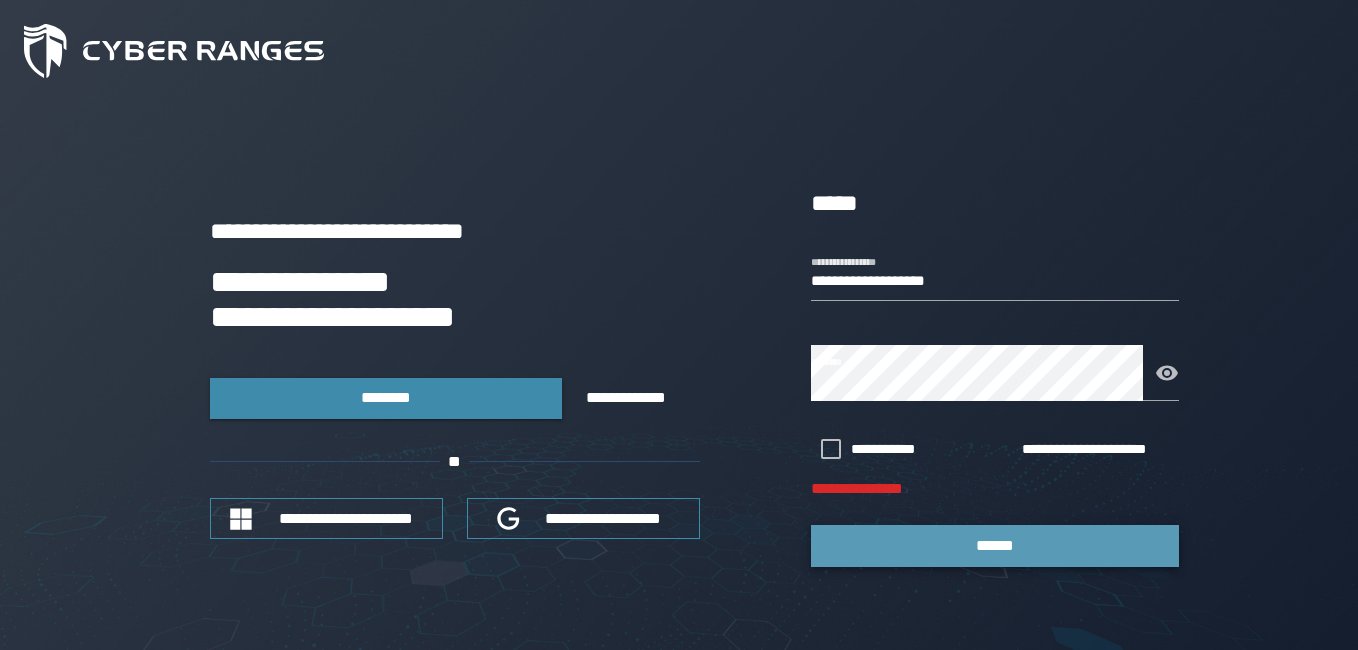 click on "******" at bounding box center [995, 545] 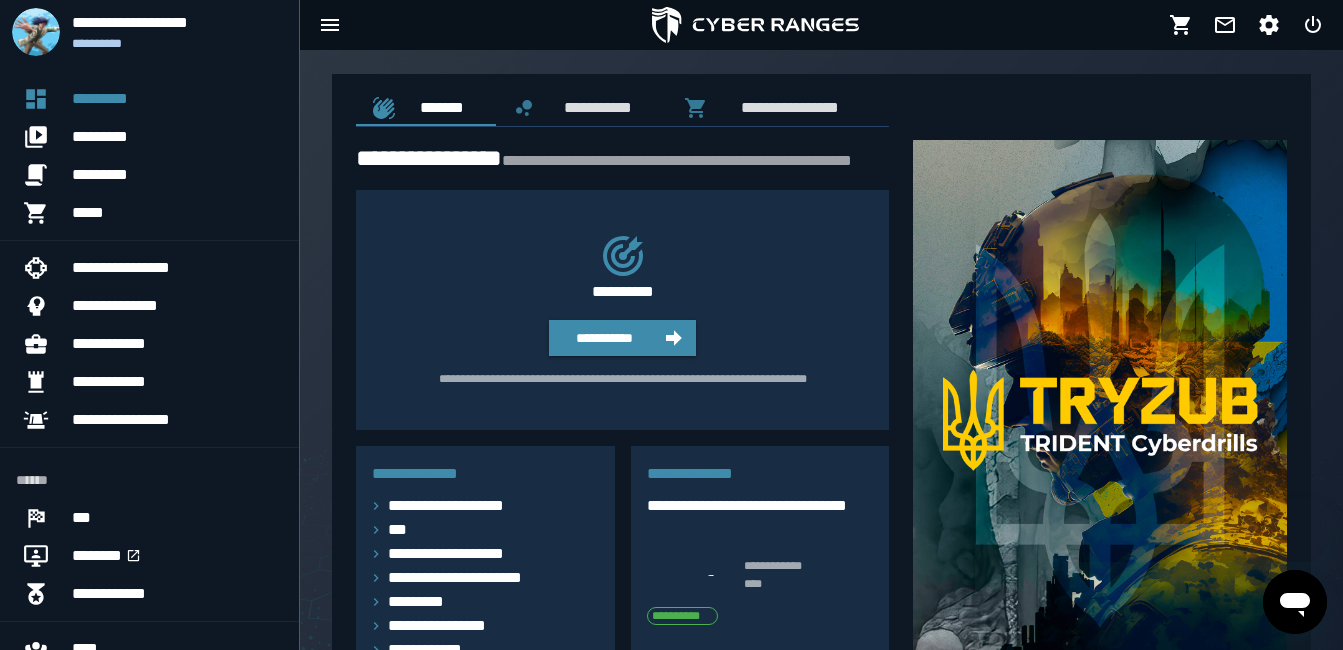 scroll, scrollTop: 0, scrollLeft: 0, axis: both 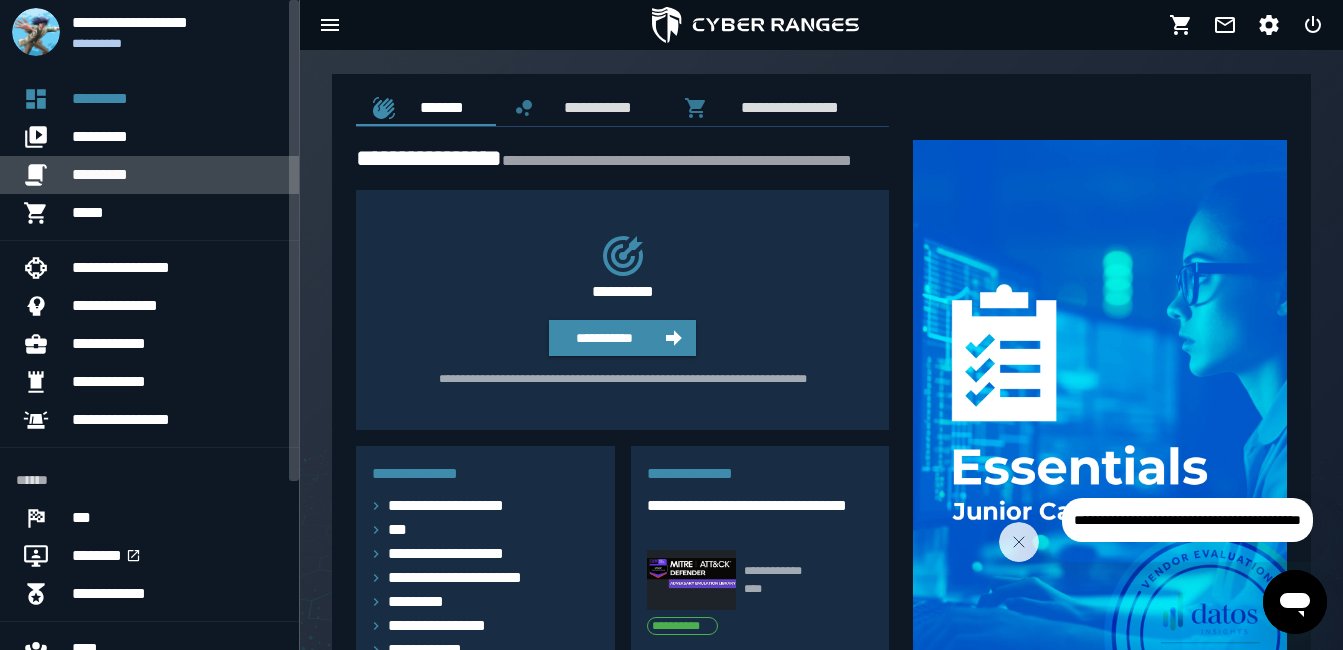 click on "*********" at bounding box center (177, 175) 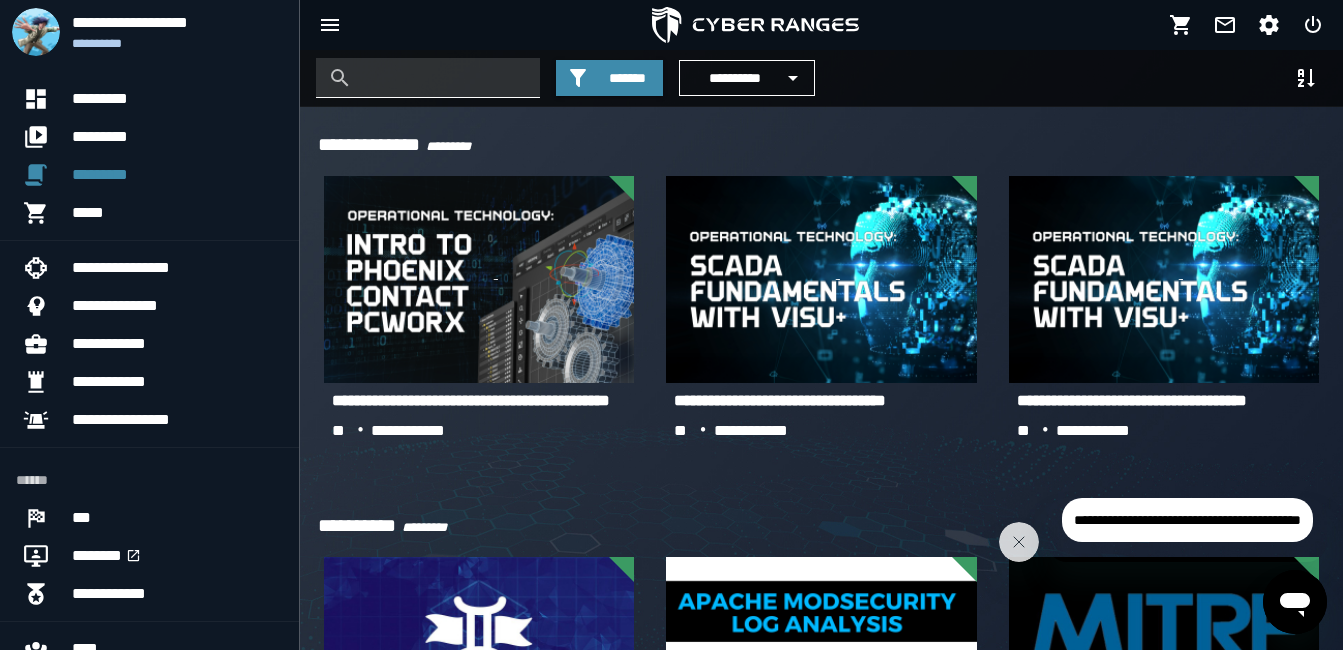 click at bounding box center [443, 78] 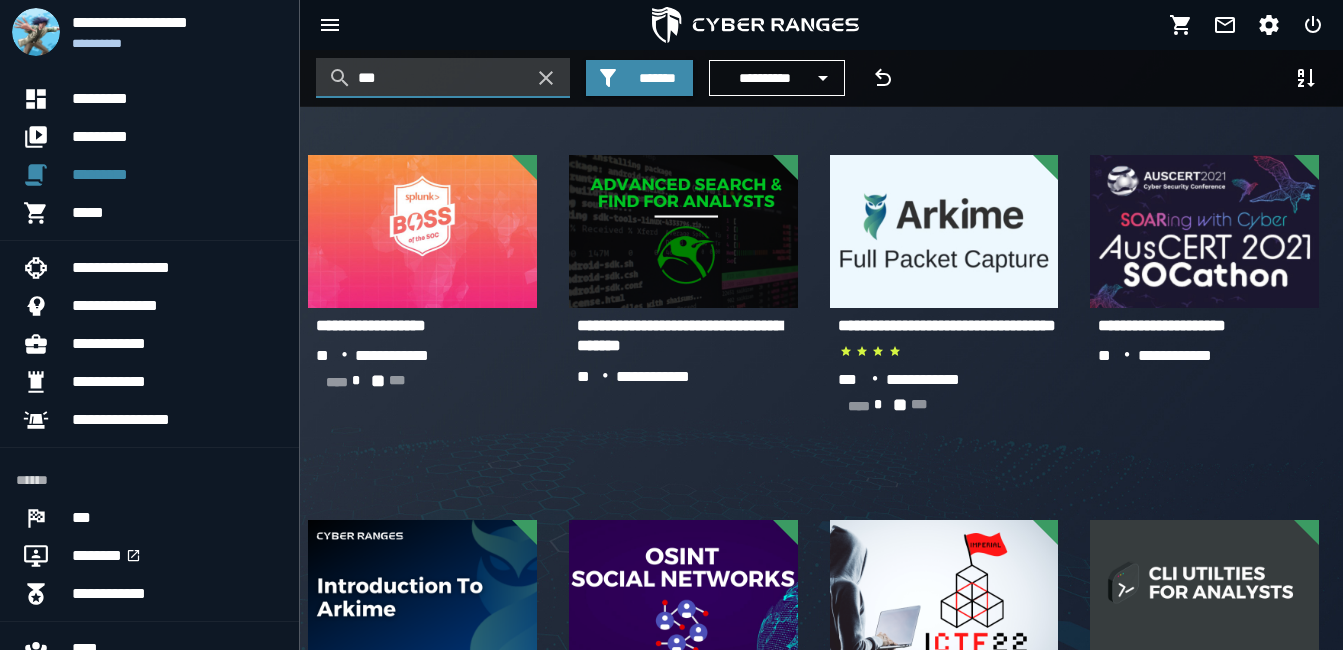 click on "***" at bounding box center (443, 78) 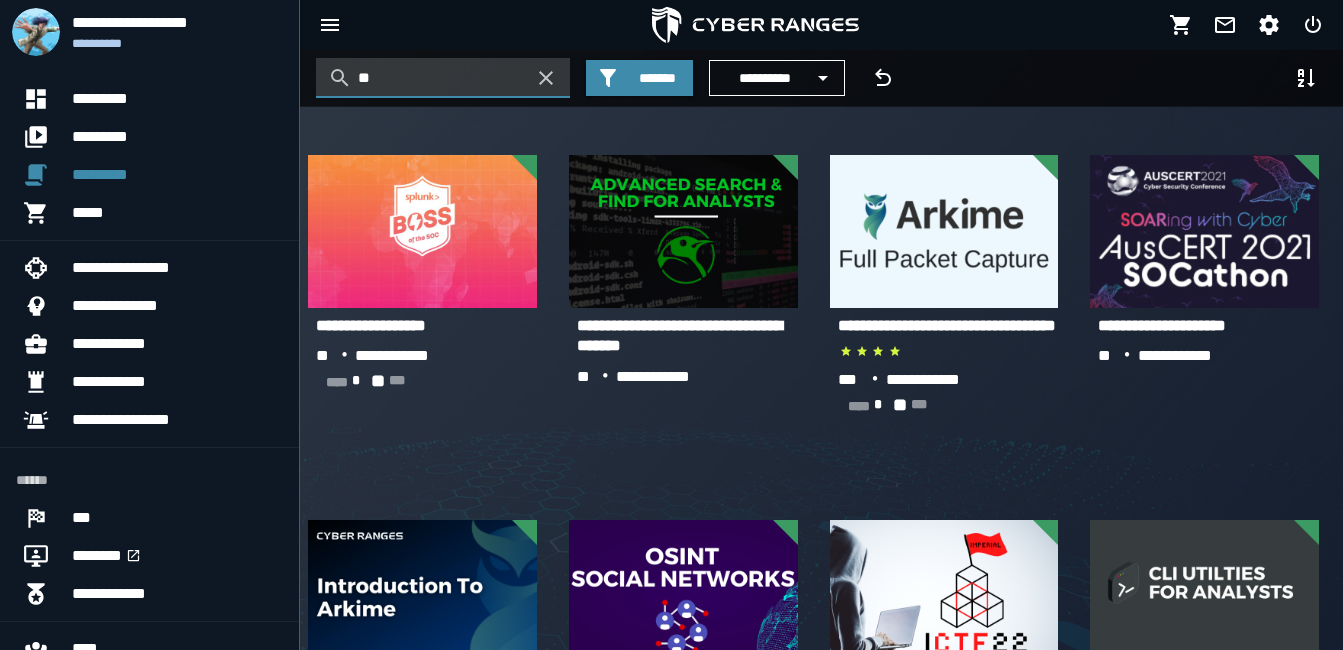 type on "*" 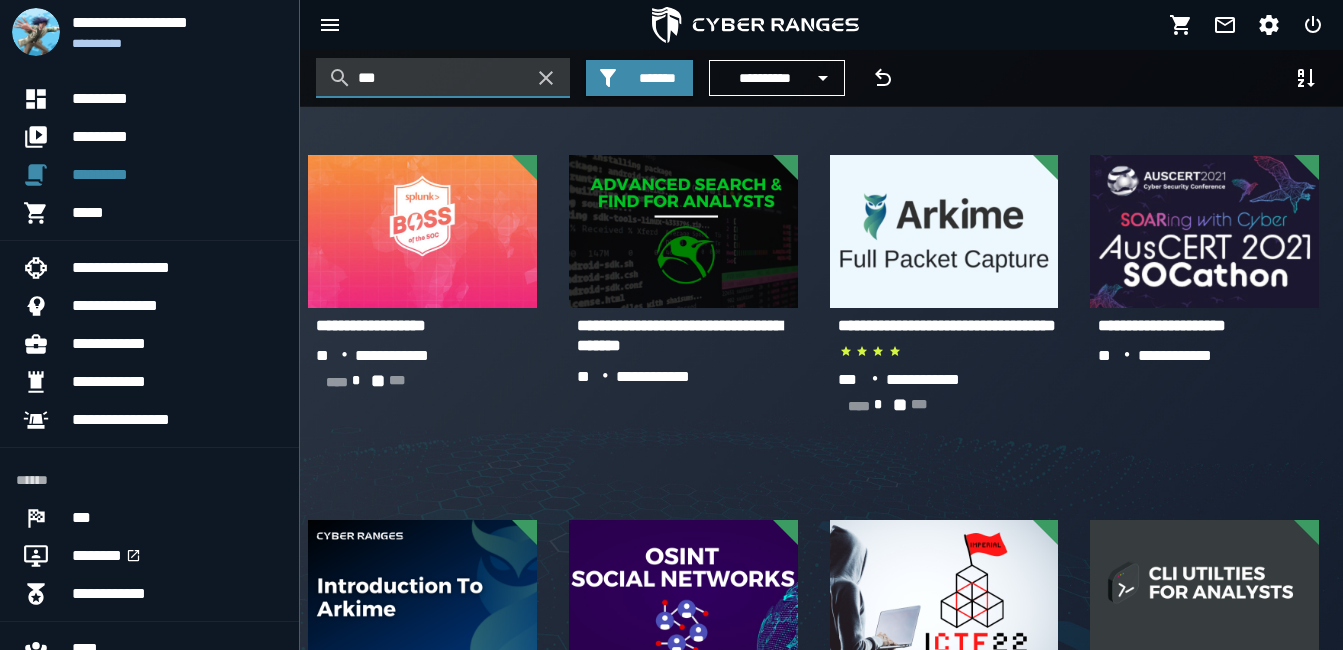 click on "***" at bounding box center (443, 78) 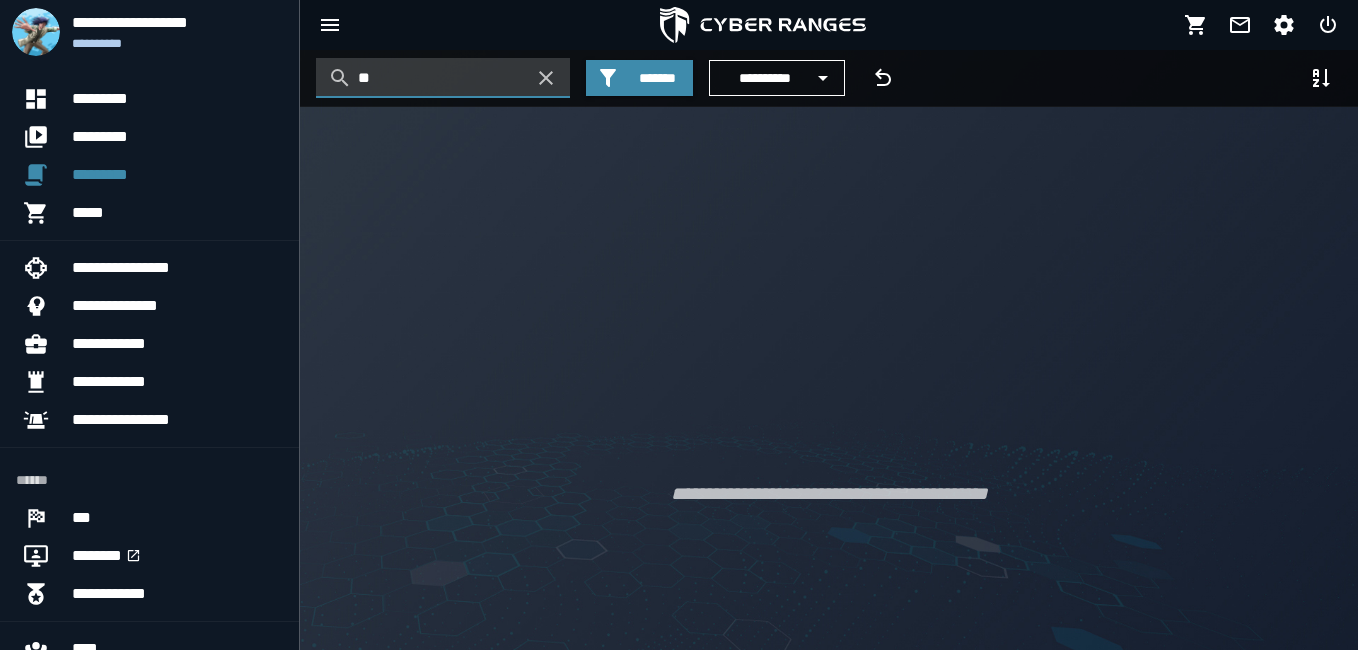 type on "*" 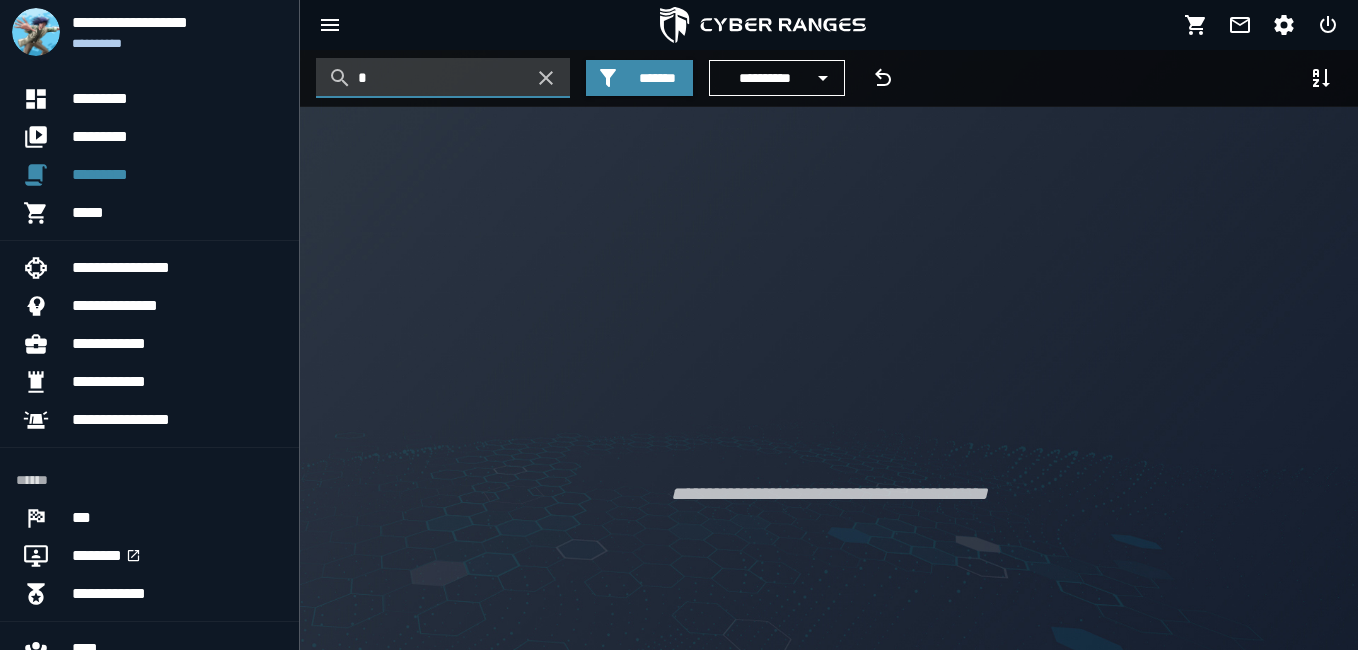 type 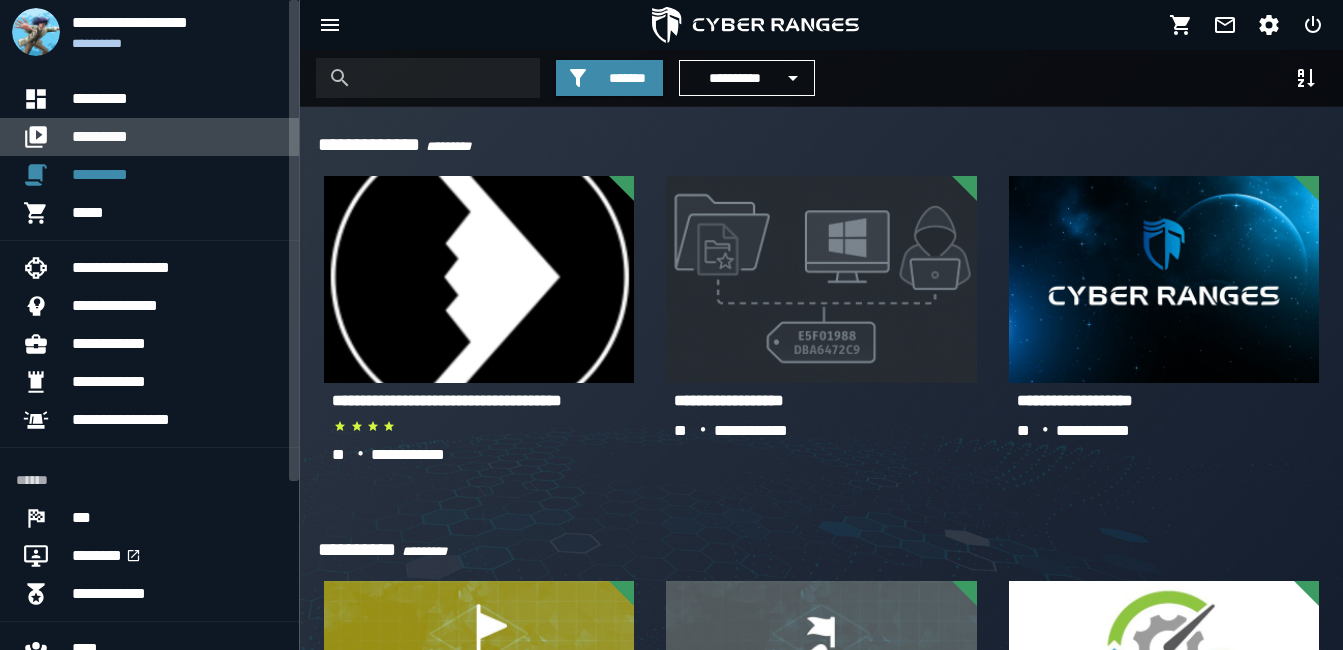 click on "*********" at bounding box center (177, 137) 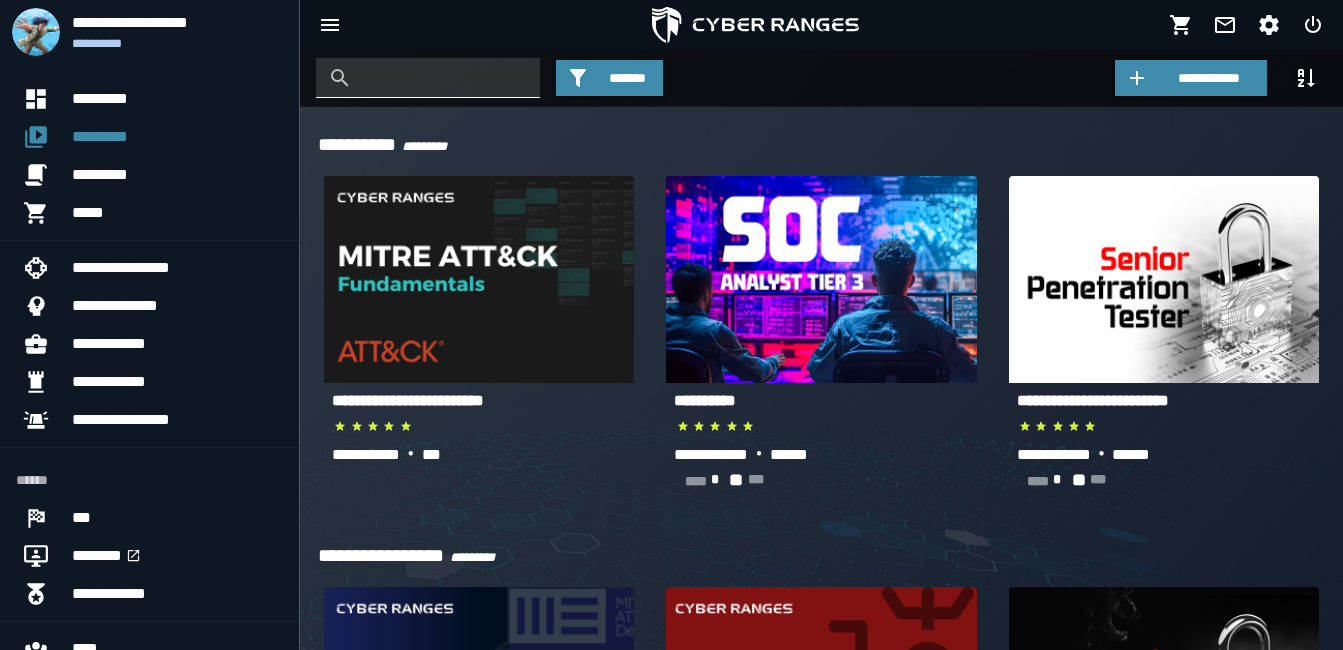 click at bounding box center (443, 78) 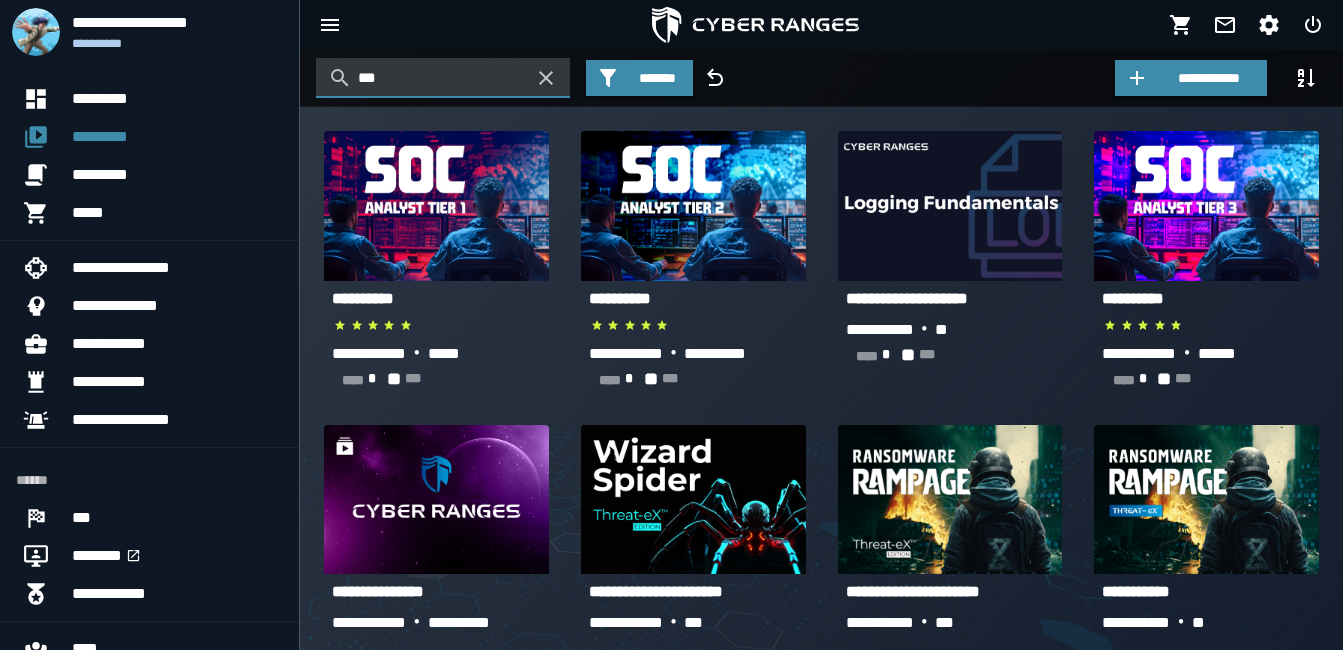 type on "***" 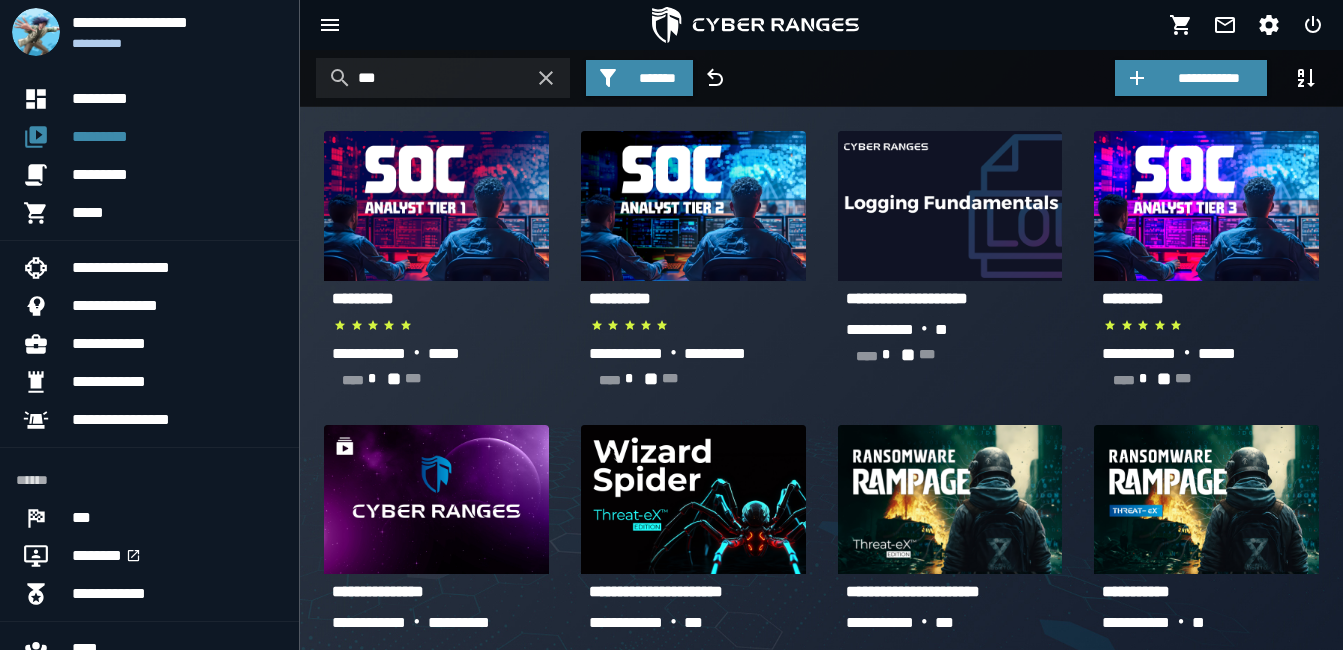 click on "**********" at bounding box center [363, 298] 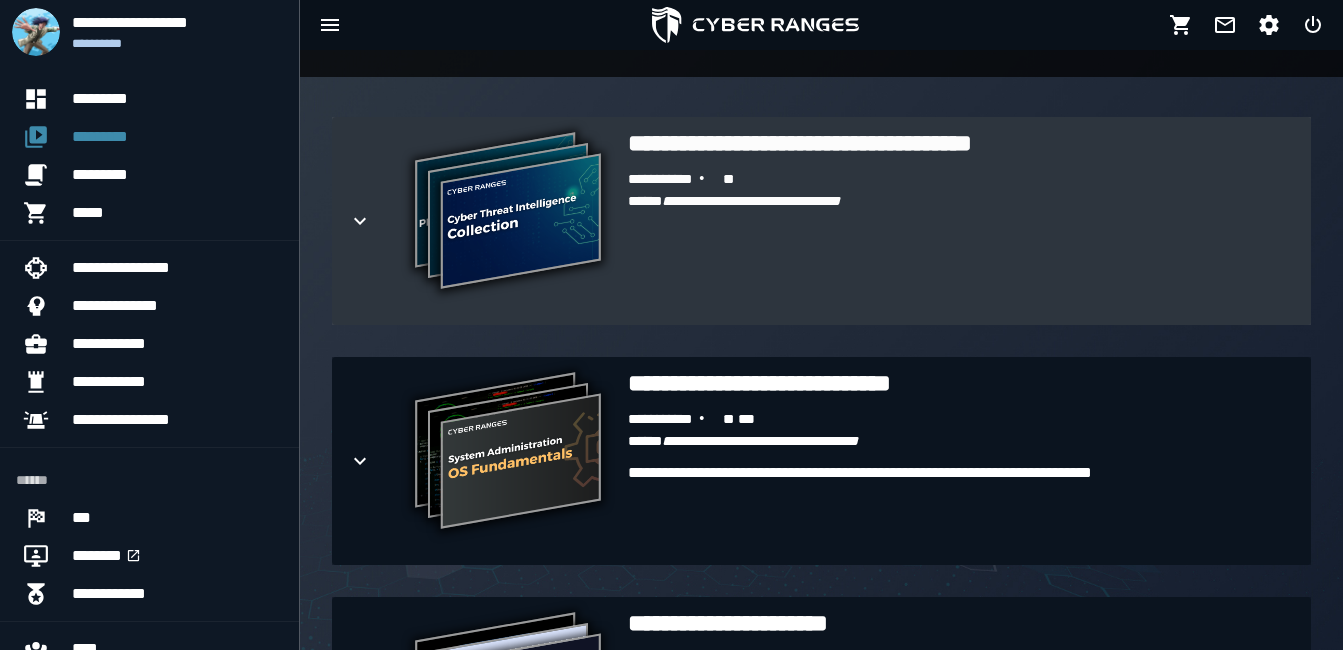 scroll, scrollTop: 459, scrollLeft: 0, axis: vertical 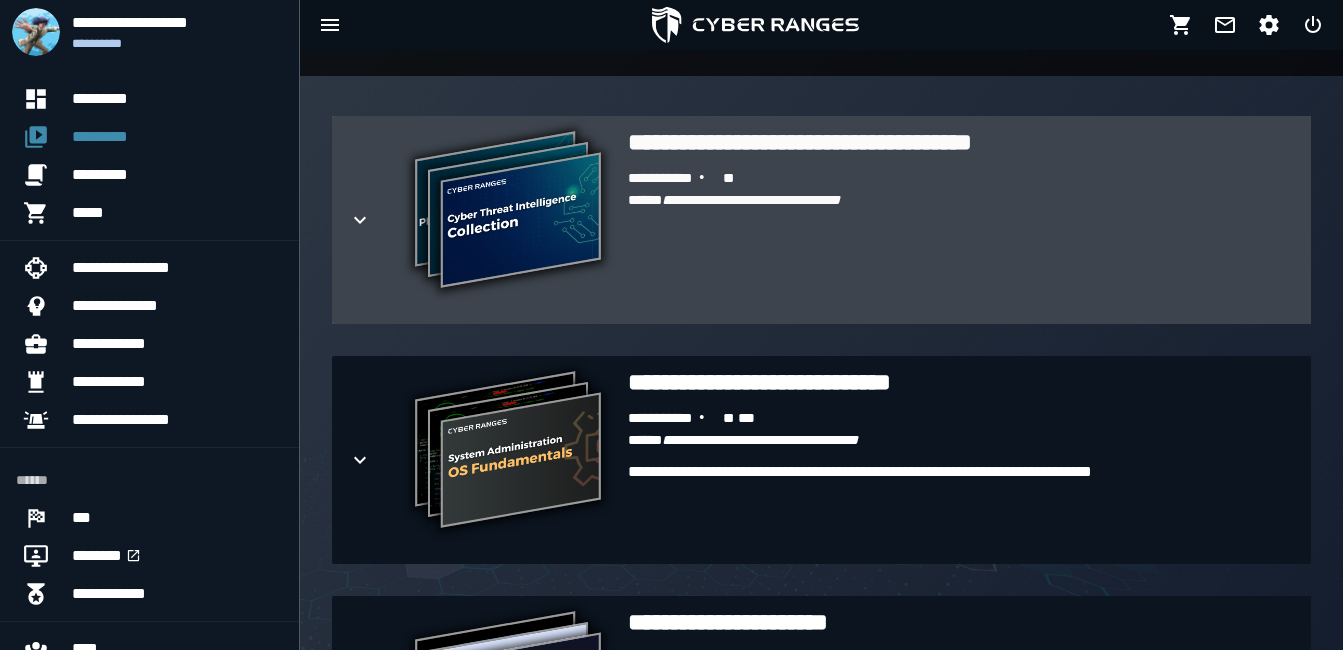 click on "**********" at bounding box center [821, 220] 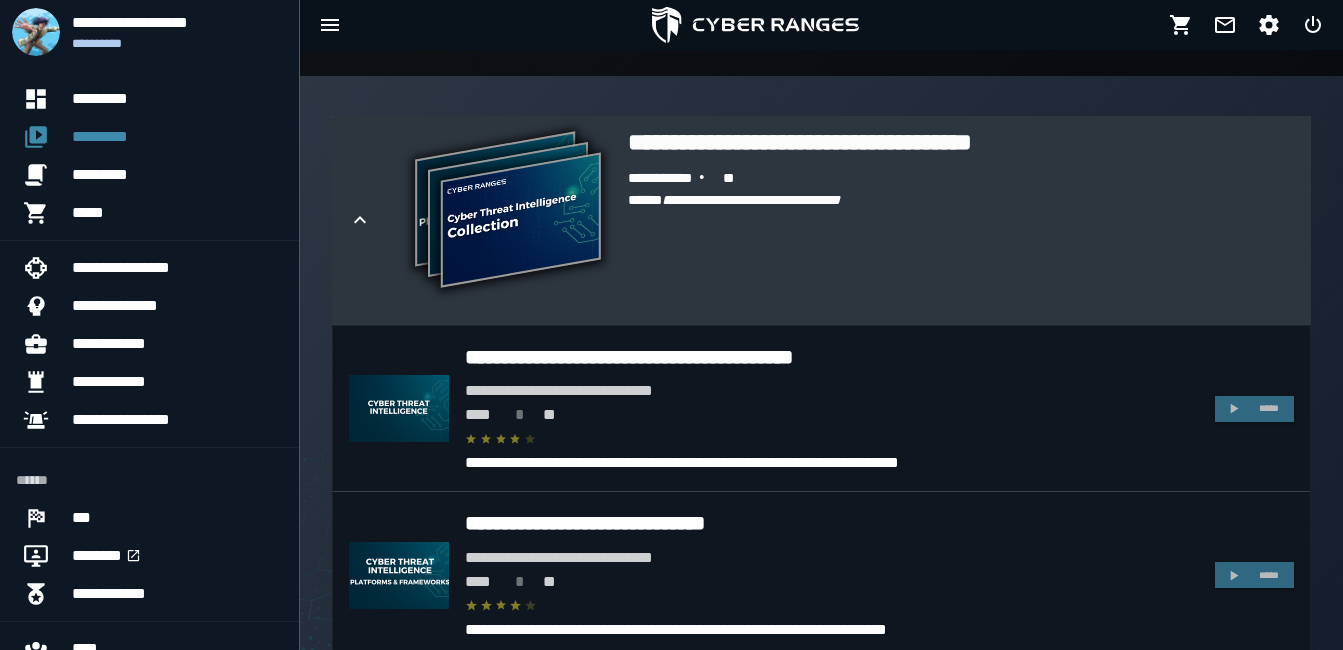 scroll, scrollTop: 0, scrollLeft: 0, axis: both 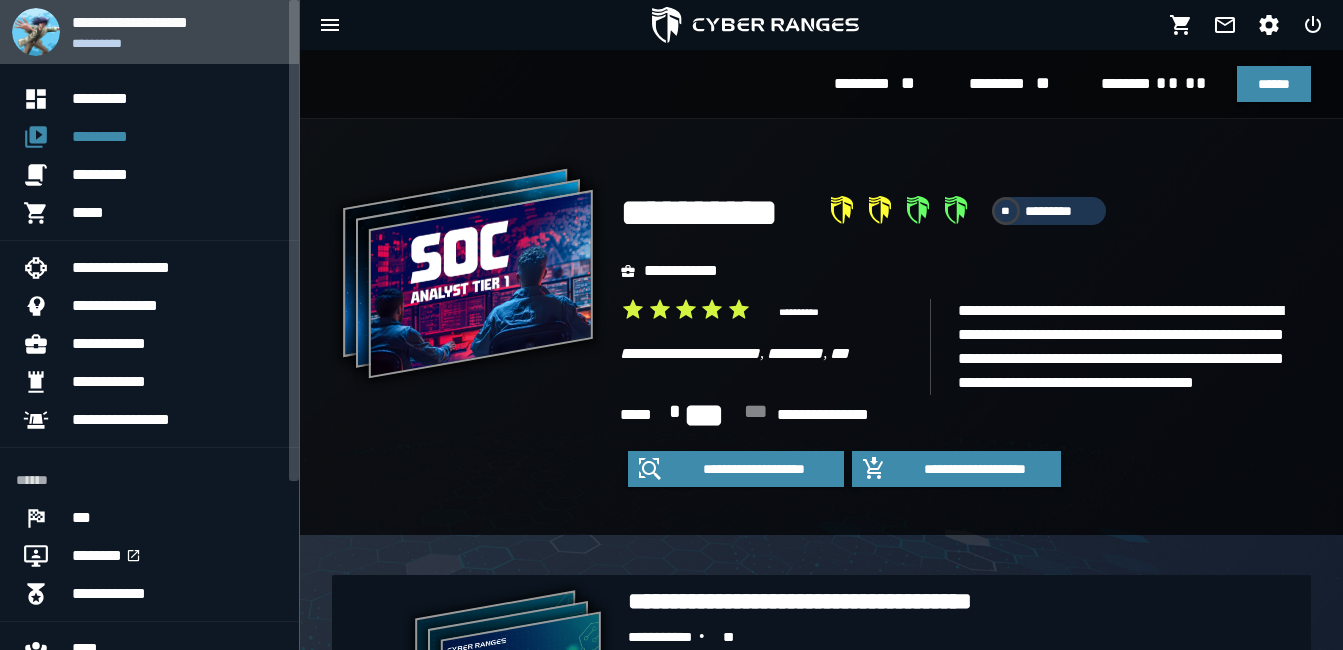 click on "**********" at bounding box center (177, 43) 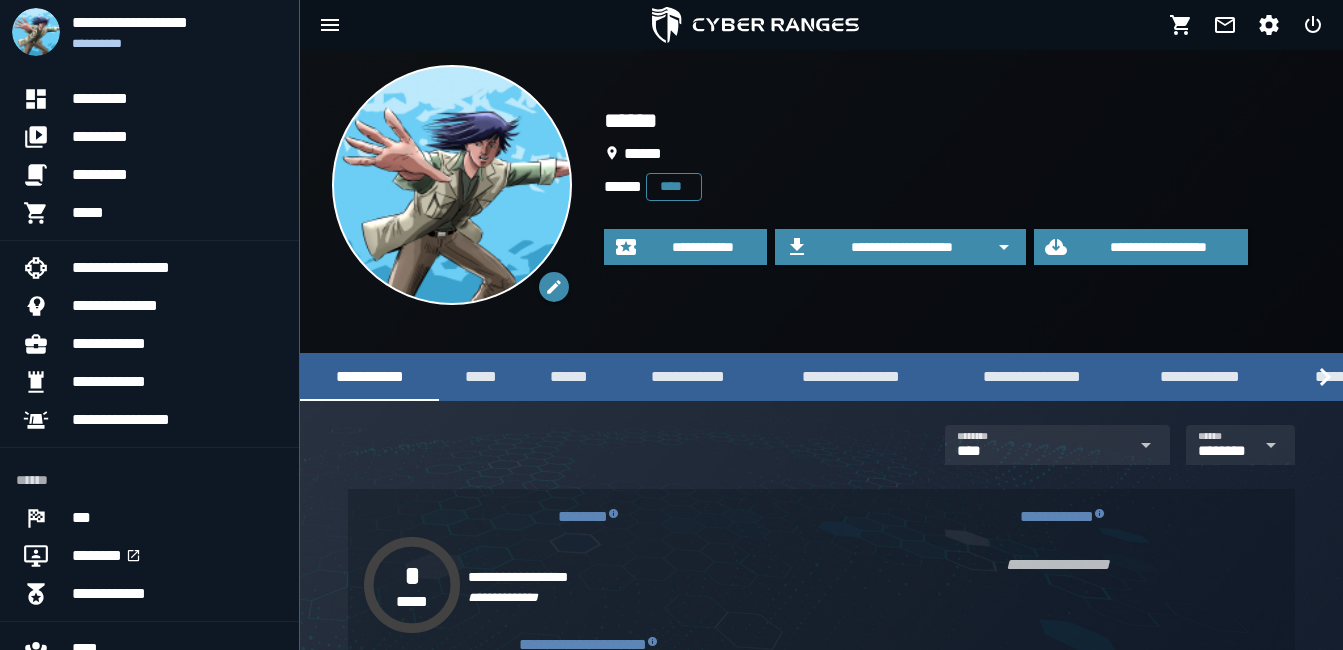 scroll, scrollTop: 0, scrollLeft: 0, axis: both 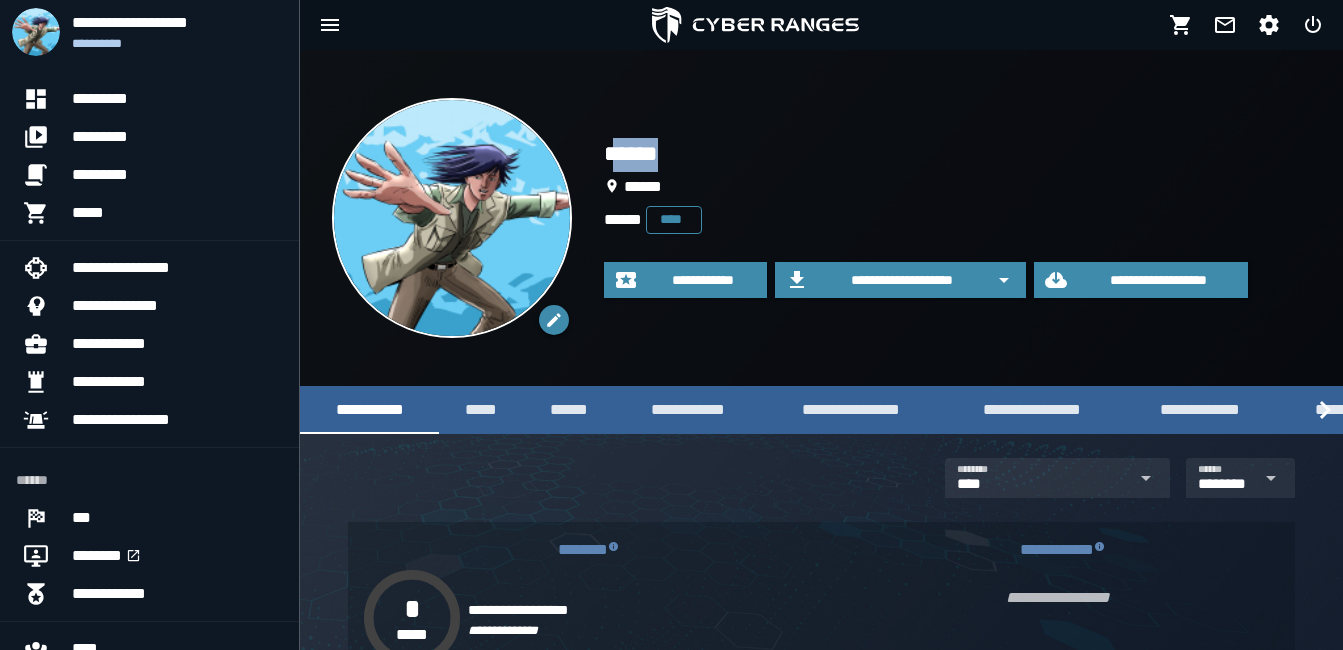 drag, startPoint x: 693, startPoint y: 163, endPoint x: 616, endPoint y: 167, distance: 77.10383 